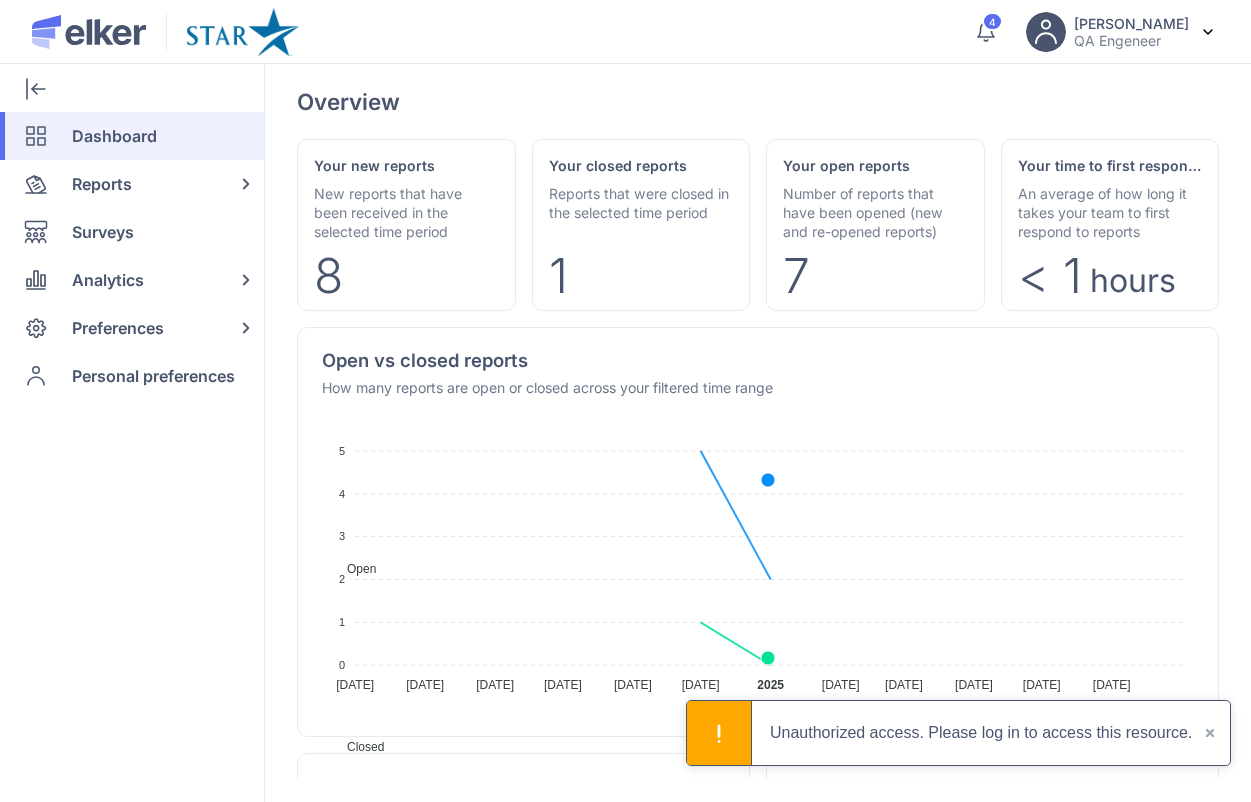 scroll, scrollTop: 0, scrollLeft: 0, axis: both 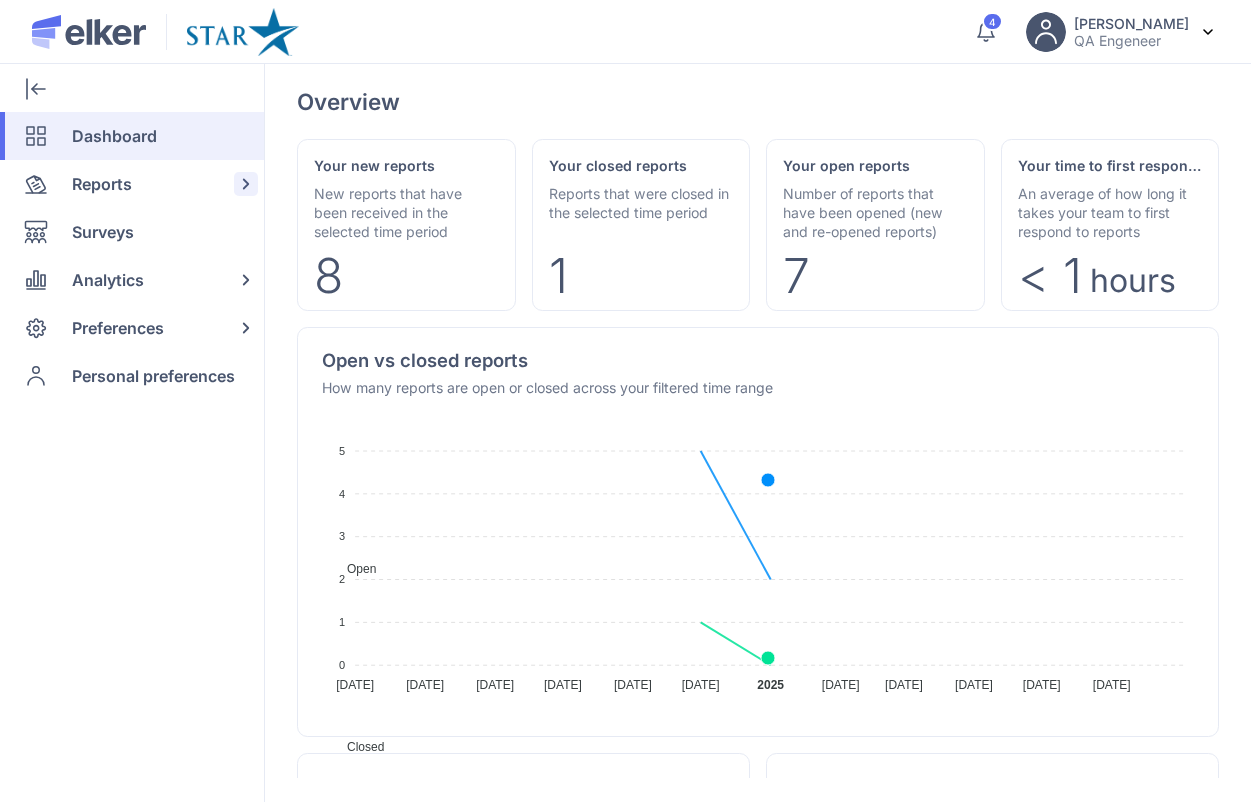 click on "Reports" at bounding box center (102, 184) 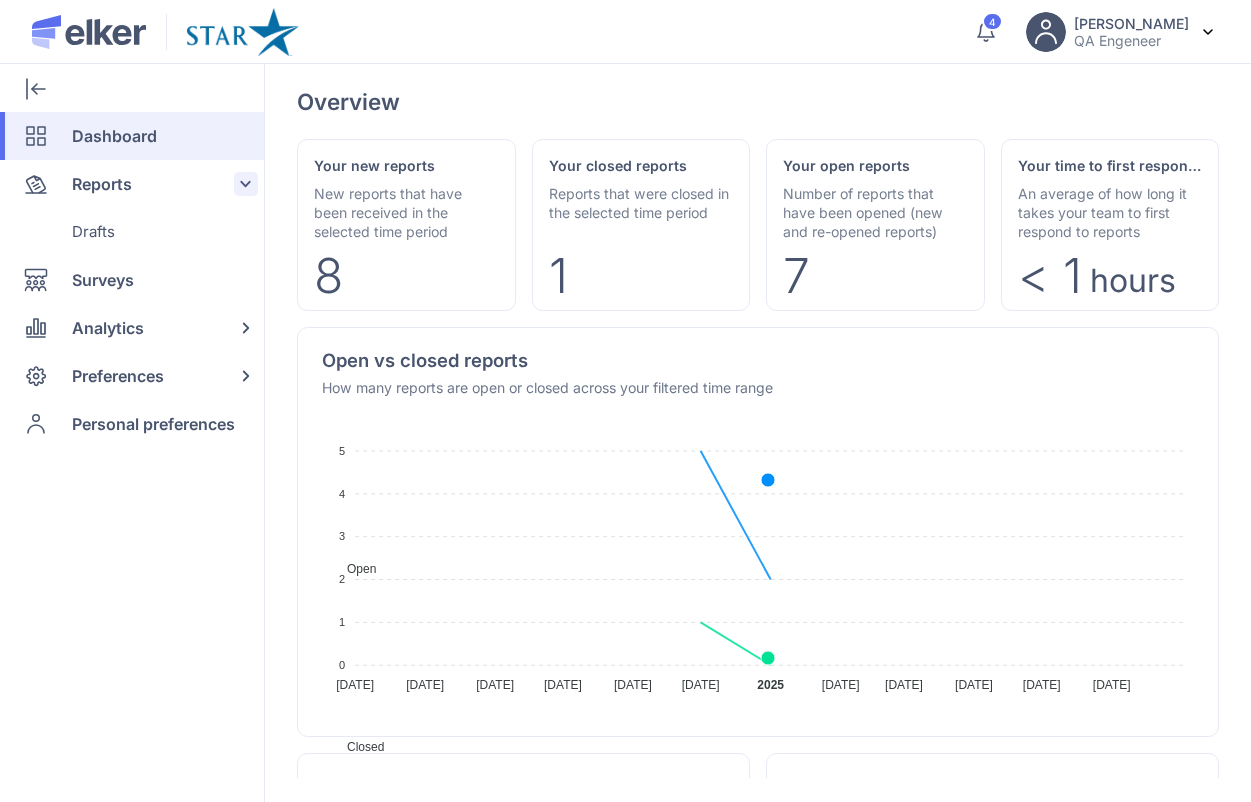 click on "Reports" at bounding box center [102, 184] 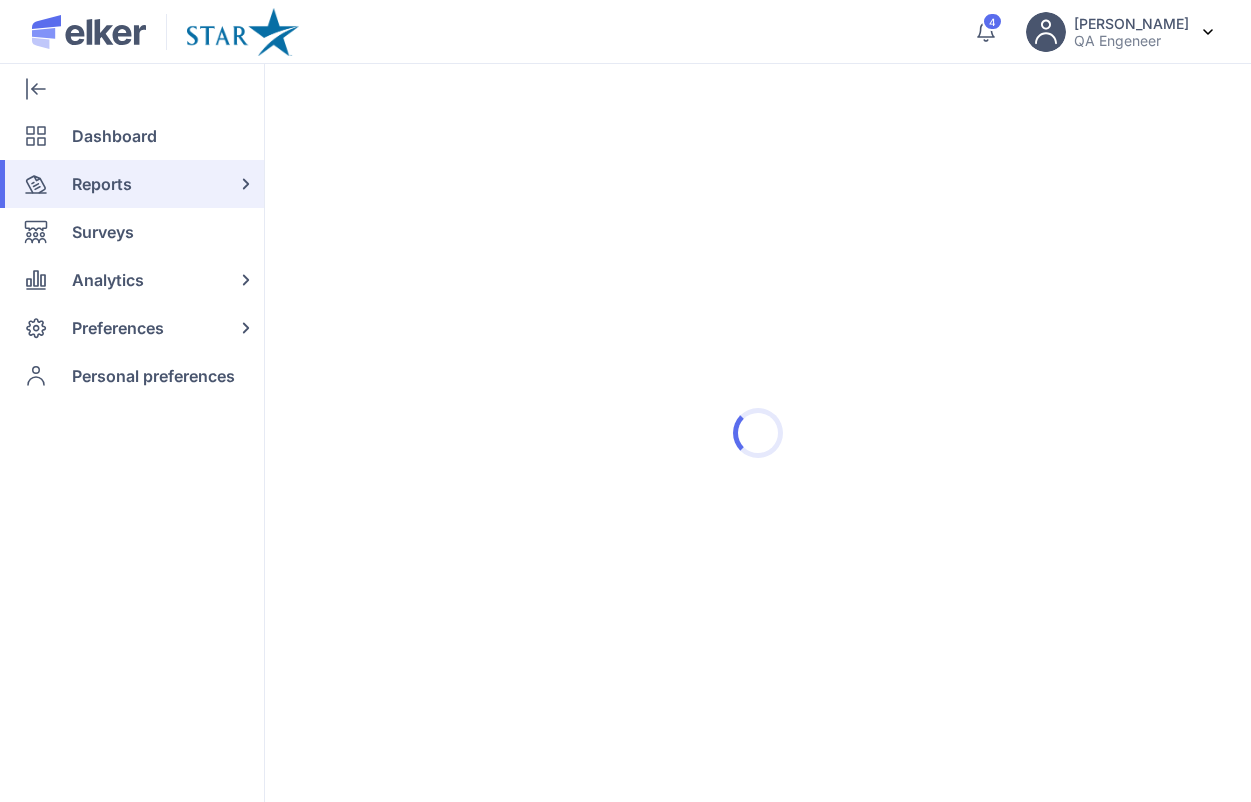 click on "Reports" at bounding box center [102, 184] 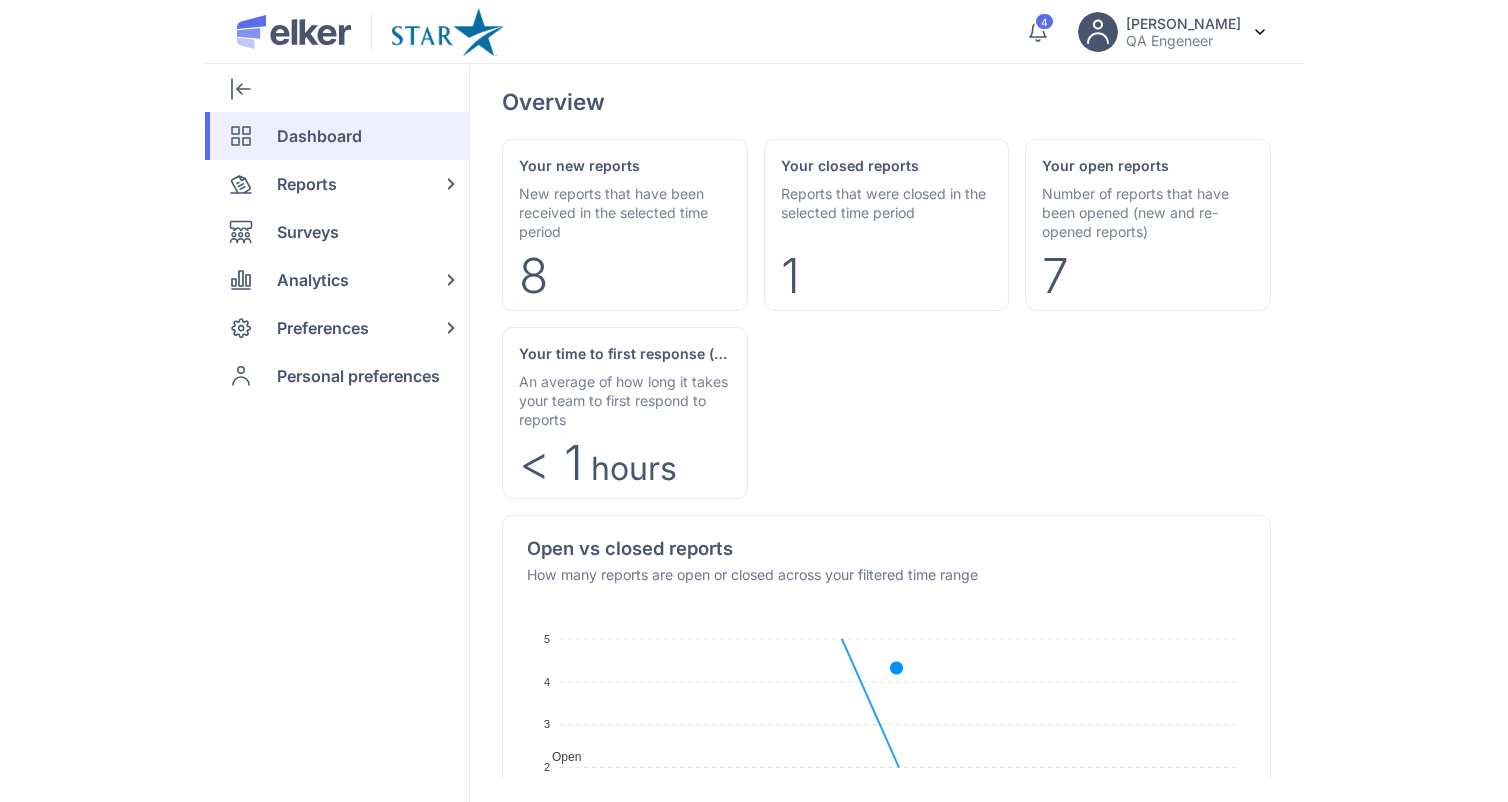 scroll, scrollTop: 0, scrollLeft: 0, axis: both 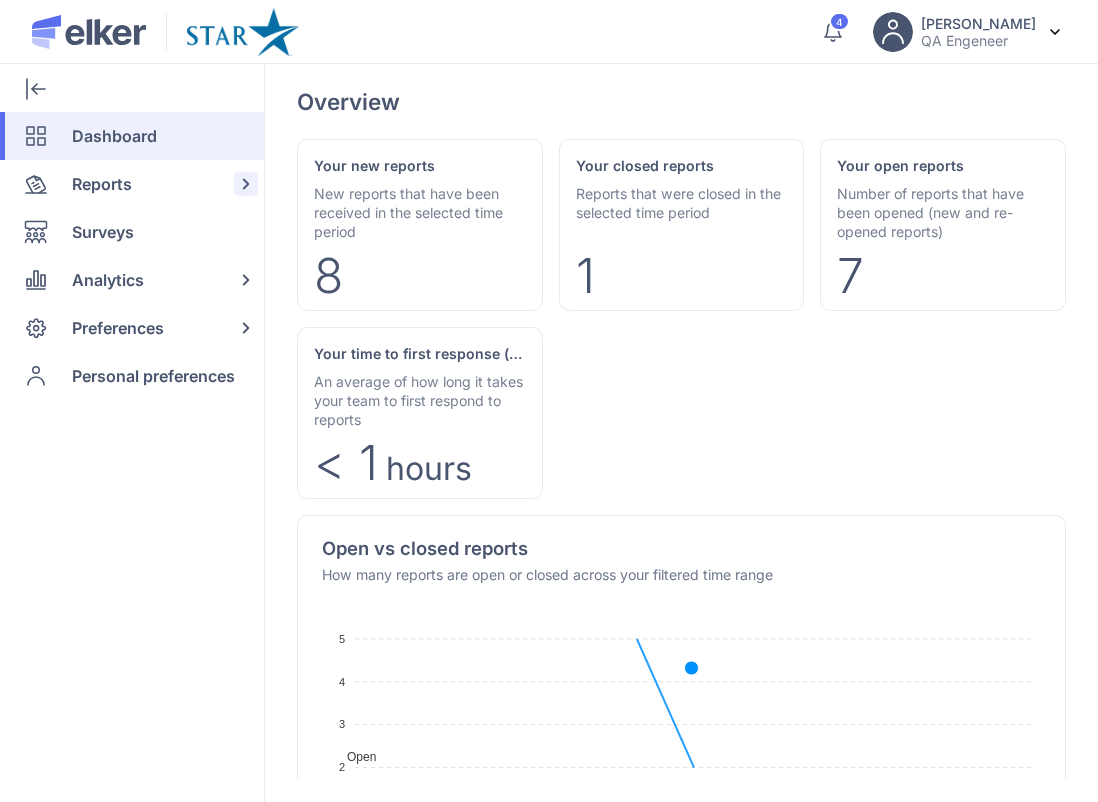 click on "Reports" 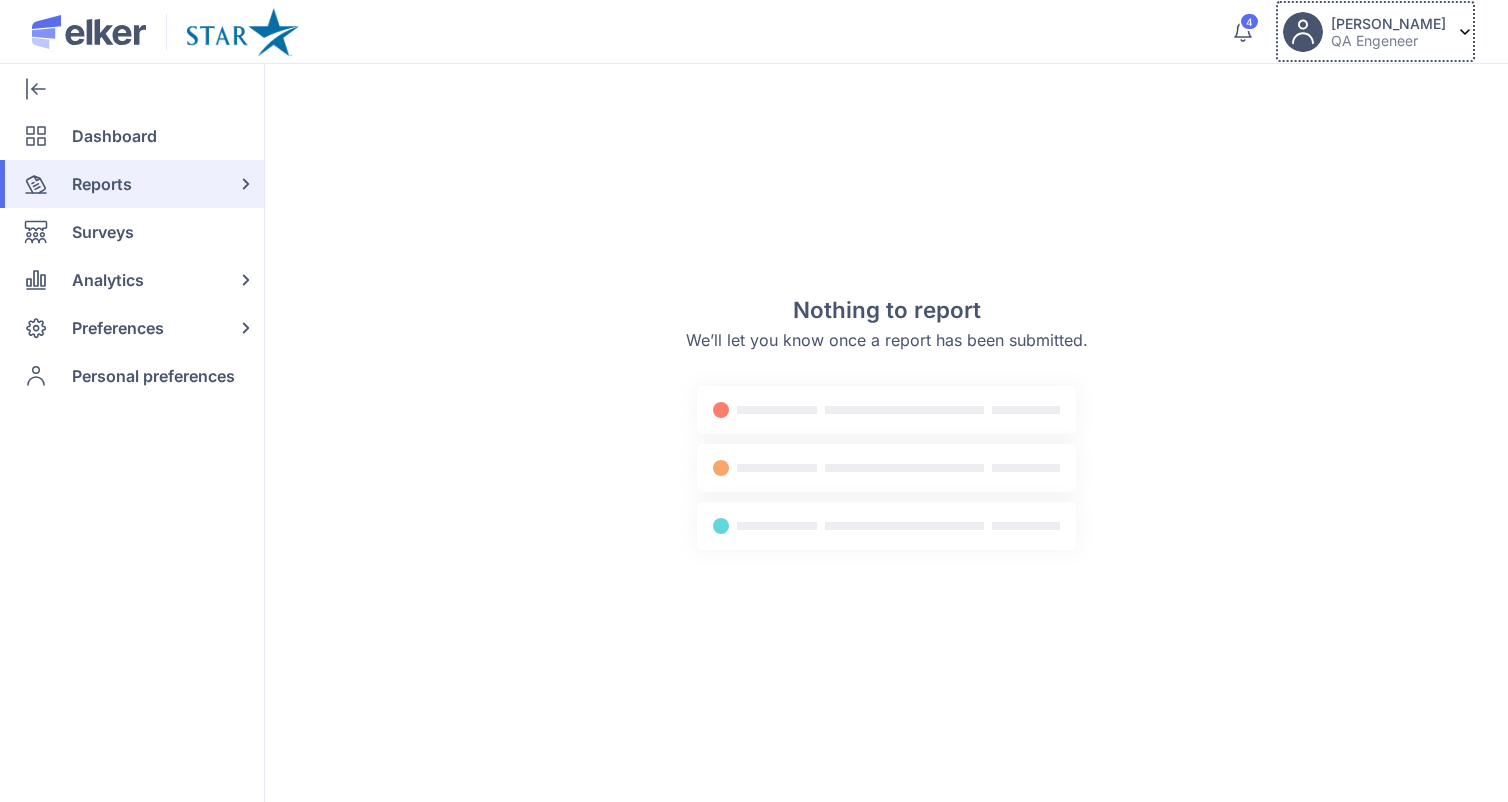 click on "QA Engeneer" at bounding box center (1388, 40) 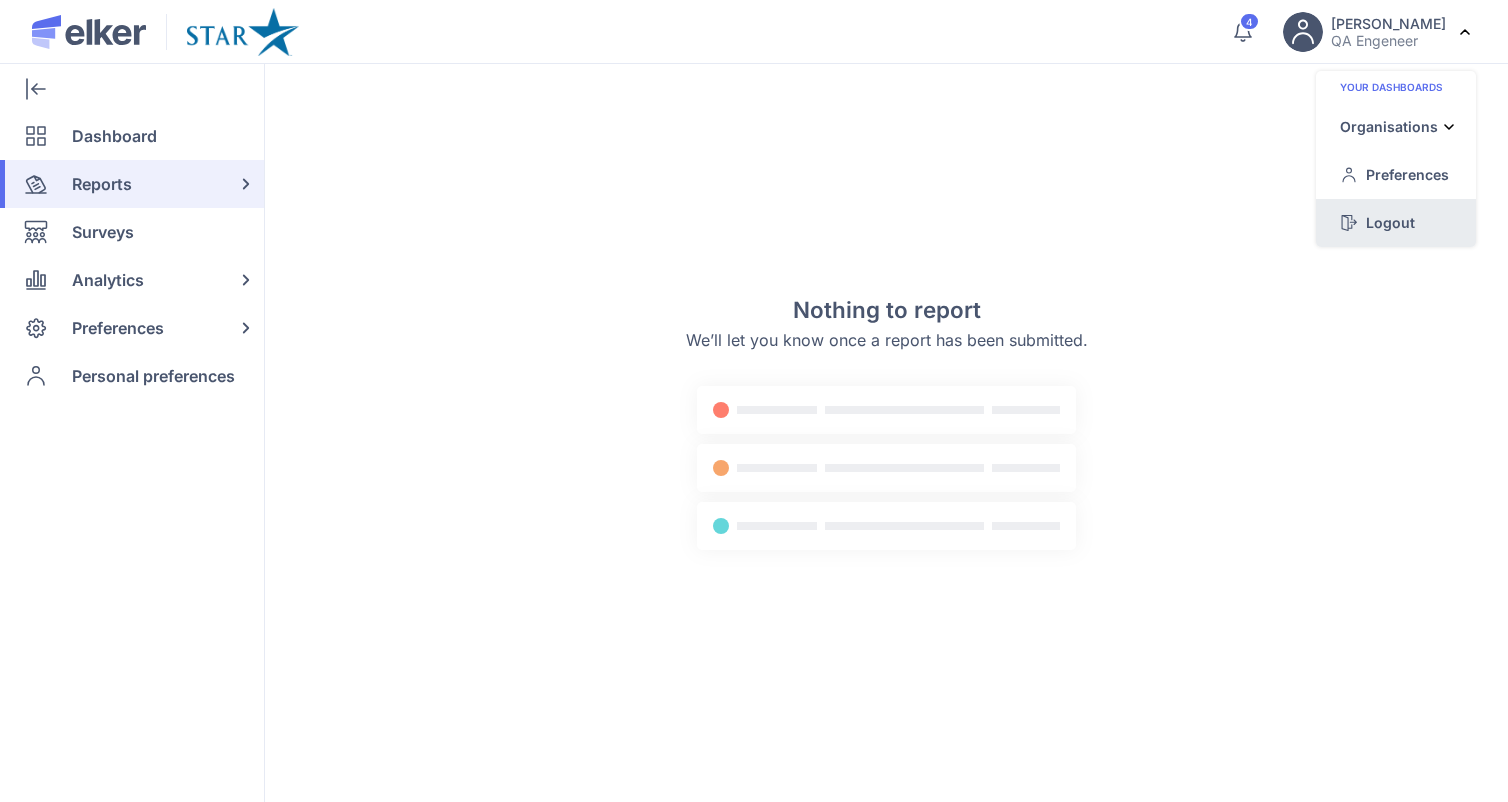 click on "Logout" 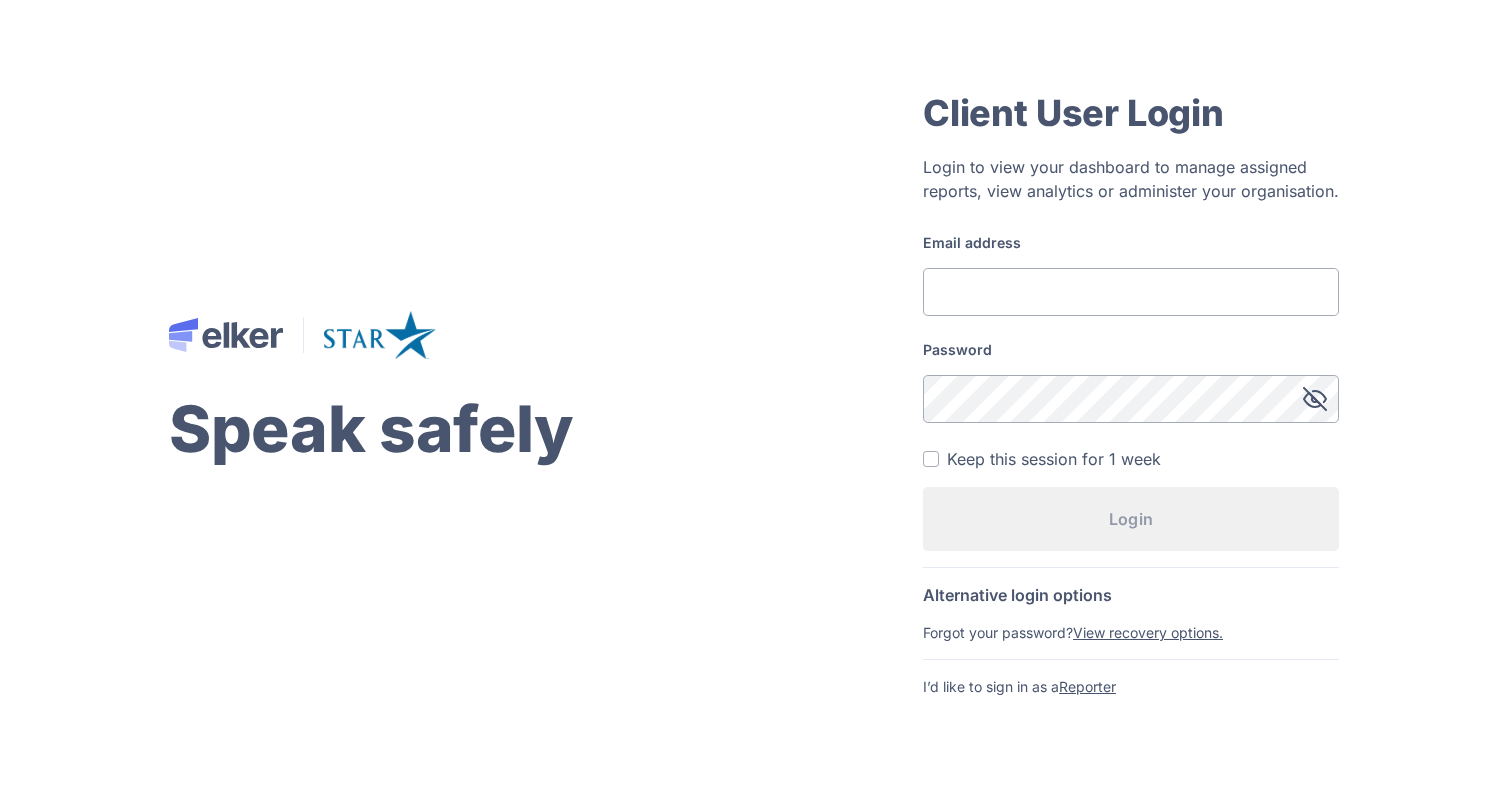 type on "[EMAIL_ADDRESS][DOMAIN_NAME]" 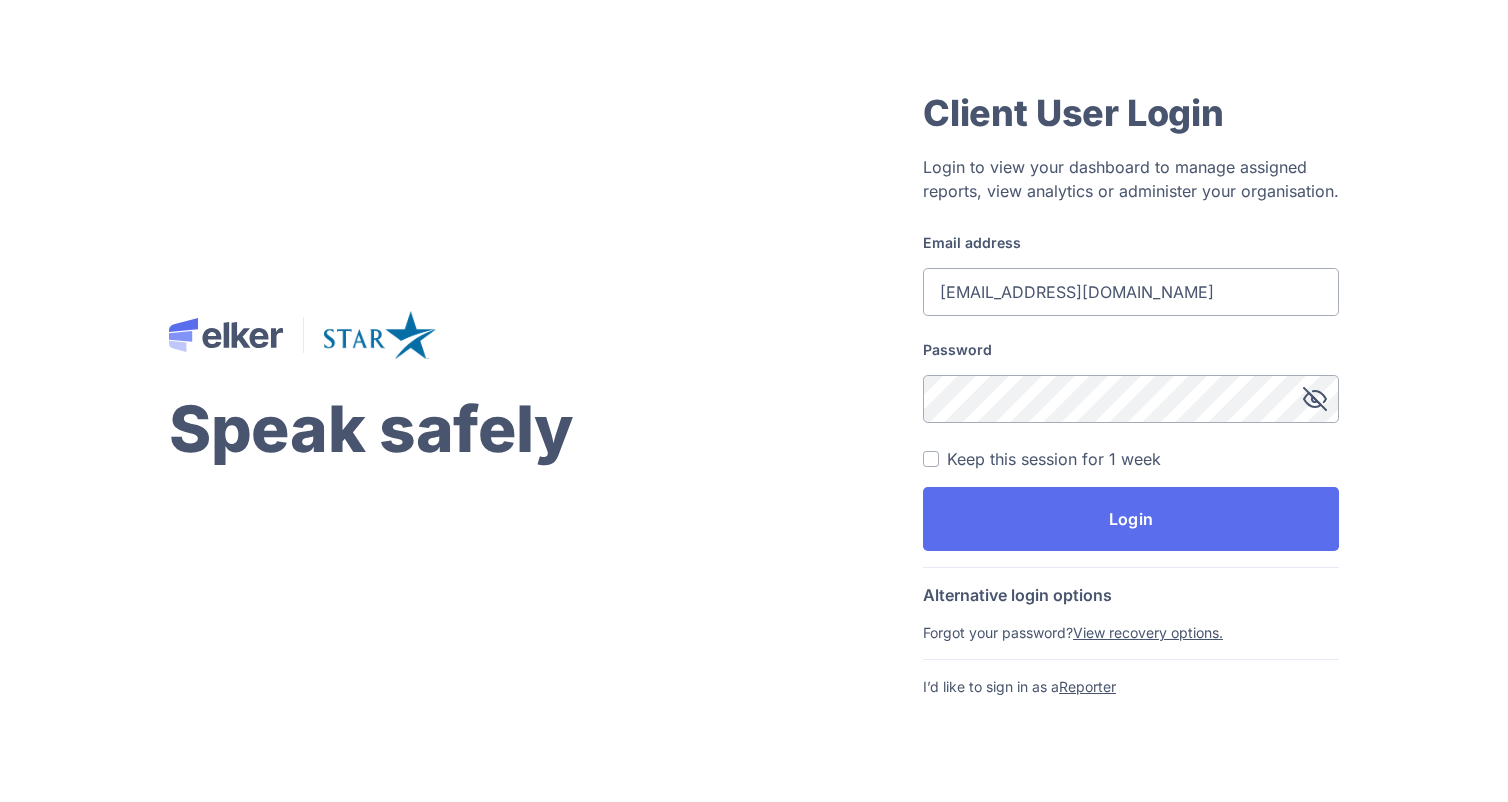 drag, startPoint x: 1144, startPoint y: 296, endPoint x: 922, endPoint y: 296, distance: 222 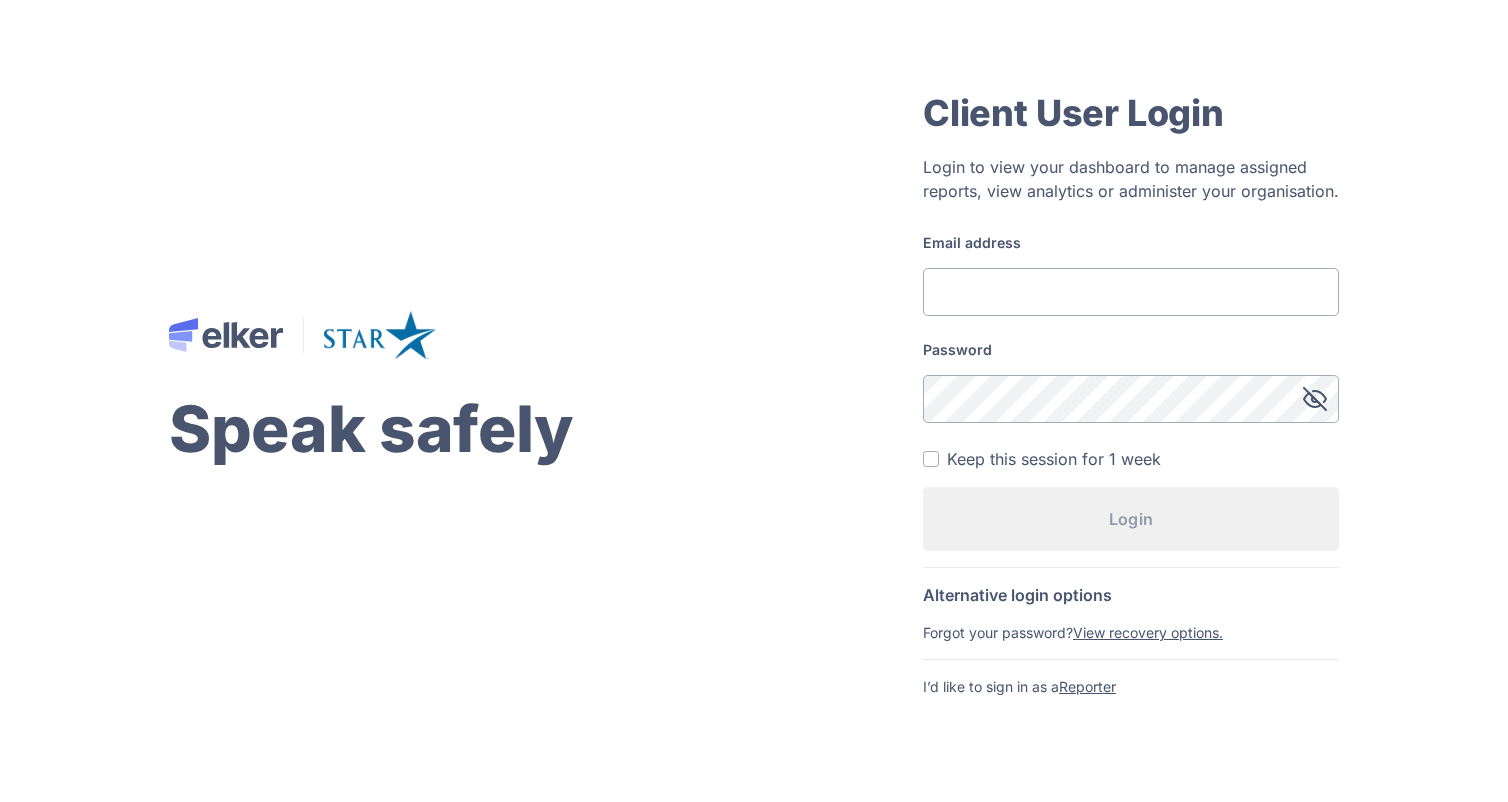 type on "[EMAIL_ADDRESS][DOMAIN_NAME]" 